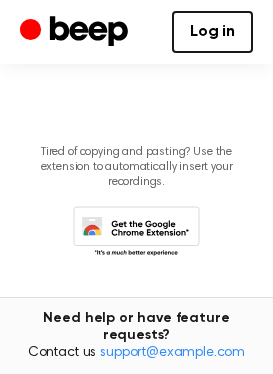 scroll, scrollTop: 394, scrollLeft: 0, axis: vertical 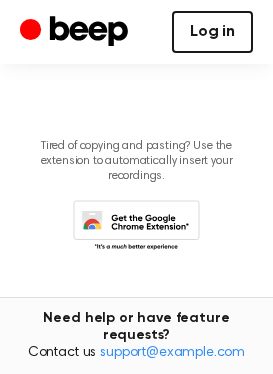 click on "Log in" at bounding box center (212, 32) 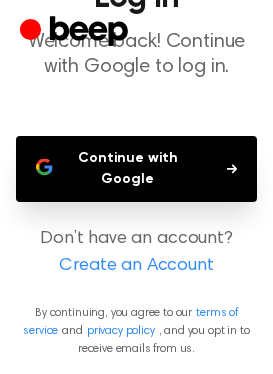 scroll, scrollTop: 0, scrollLeft: 0, axis: both 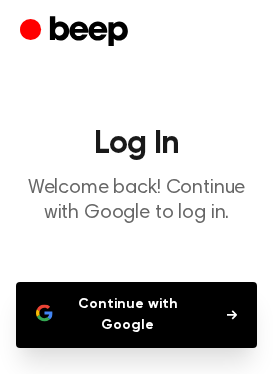 click on "Continue with Google" at bounding box center (136, 315) 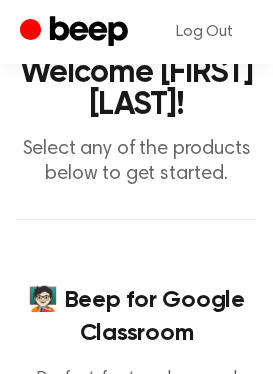 scroll, scrollTop: 0, scrollLeft: 0, axis: both 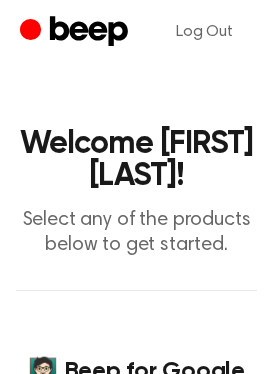 click 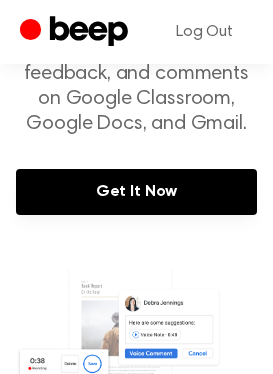 scroll, scrollTop: 0, scrollLeft: 0, axis: both 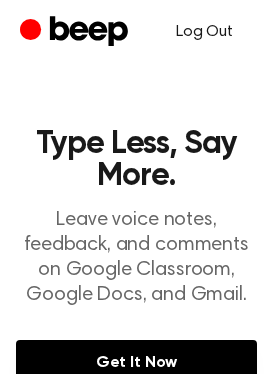 click on "Log Out" at bounding box center (204, 32) 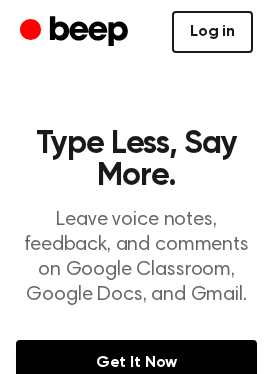 click on "Log in" at bounding box center [212, 32] 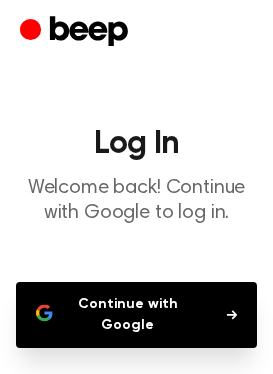 click on "Continue with Google" at bounding box center [136, 315] 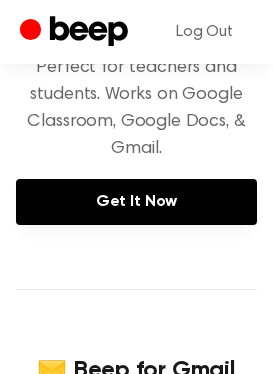 scroll, scrollTop: 378, scrollLeft: 0, axis: vertical 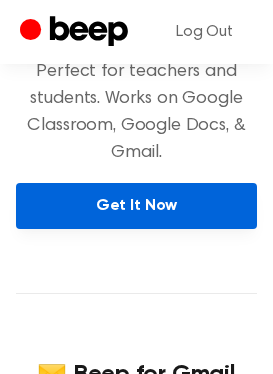 click on "Get It Now" at bounding box center [136, 206] 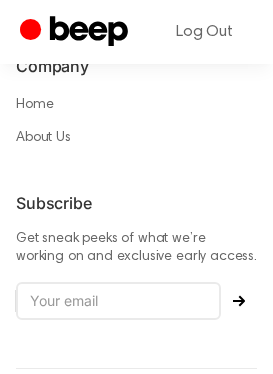 scroll, scrollTop: 1917, scrollLeft: 0, axis: vertical 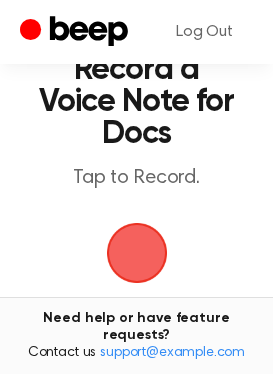 click at bounding box center [136, 252] 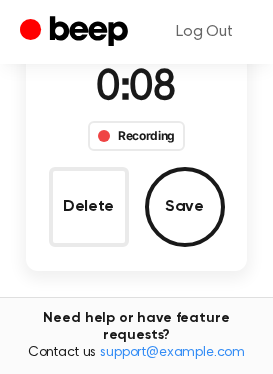 scroll, scrollTop: 207, scrollLeft: 0, axis: vertical 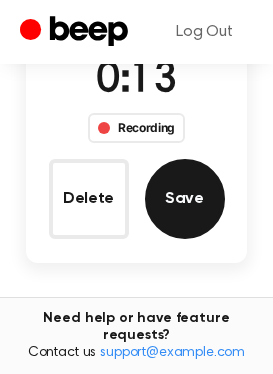 click on "Save" at bounding box center (185, 199) 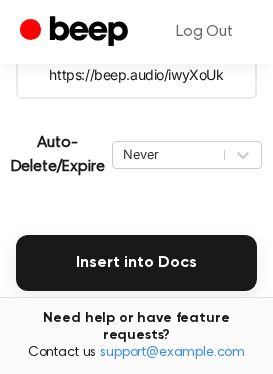 scroll, scrollTop: 450, scrollLeft: 0, axis: vertical 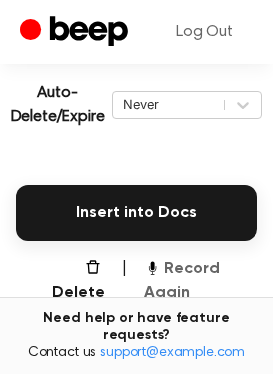 click on "Record Again" at bounding box center [200, 281] 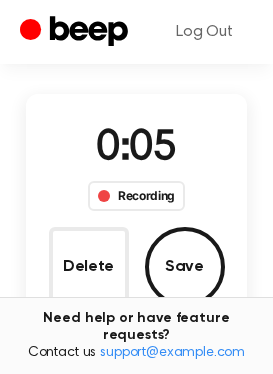 scroll, scrollTop: 122, scrollLeft: 0, axis: vertical 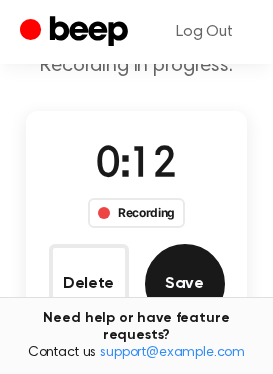 click on "Save" at bounding box center (185, 284) 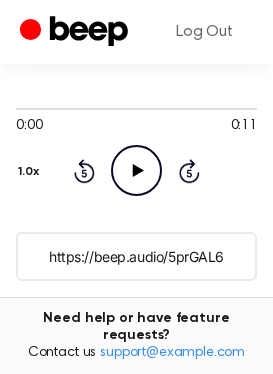 scroll, scrollTop: 220, scrollLeft: 0, axis: vertical 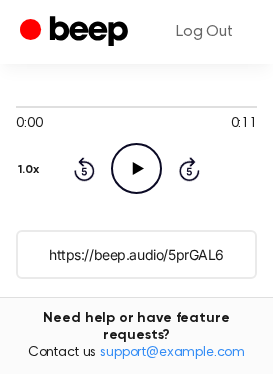 click on "Play Audio" 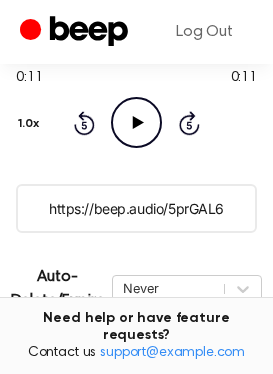 scroll, scrollTop: 267, scrollLeft: 0, axis: vertical 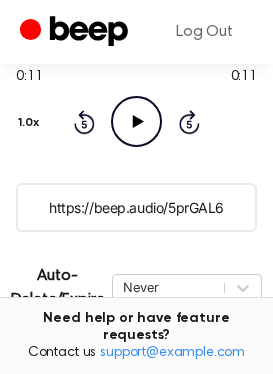 click on "https://beep.audio/5prGAL6" at bounding box center [136, 207] 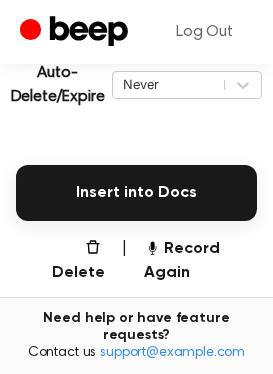 scroll, scrollTop: 456, scrollLeft: 0, axis: vertical 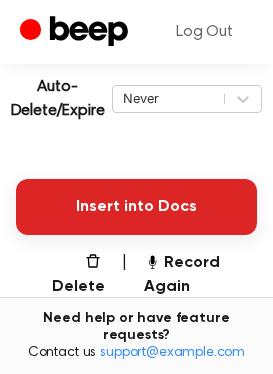 click on "Insert into Docs" at bounding box center [136, 207] 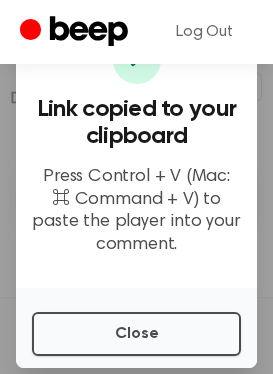 scroll, scrollTop: 470, scrollLeft: 0, axis: vertical 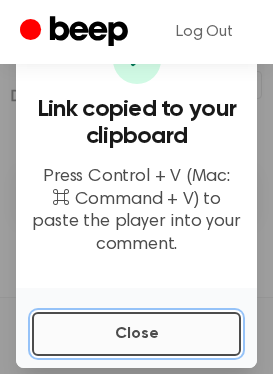 click on "Close" at bounding box center [136, 334] 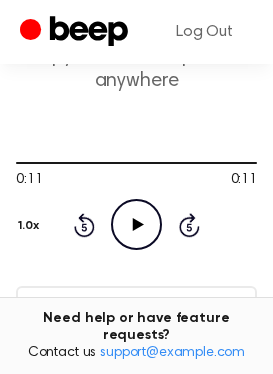 scroll, scrollTop: 0, scrollLeft: 0, axis: both 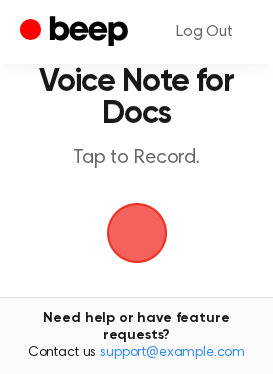click at bounding box center (137, 233) 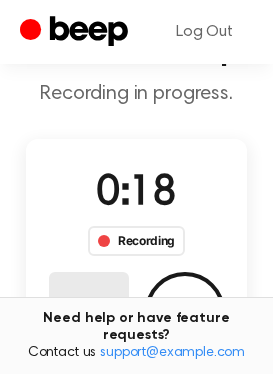 click on "Delete" at bounding box center (89, 312) 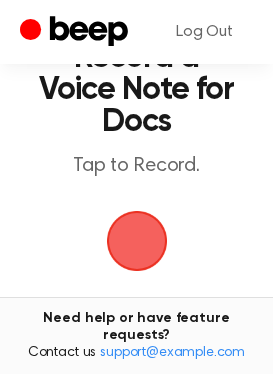 scroll, scrollTop: 100, scrollLeft: 0, axis: vertical 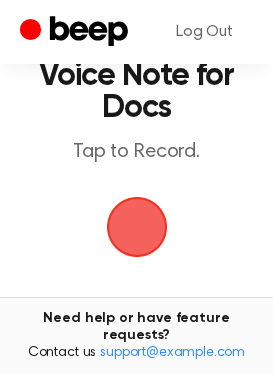 click at bounding box center (137, 227) 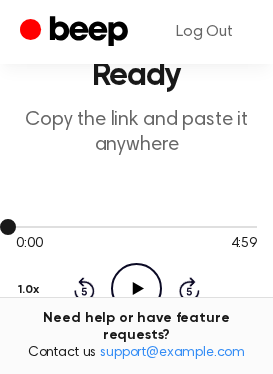 scroll, scrollTop: 600, scrollLeft: 0, axis: vertical 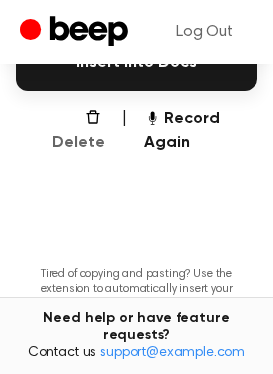 click 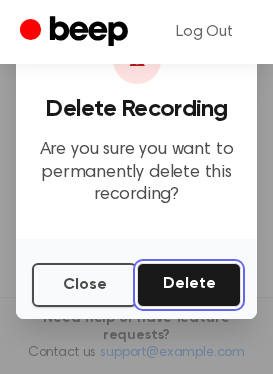 click on "Delete" at bounding box center (189, 285) 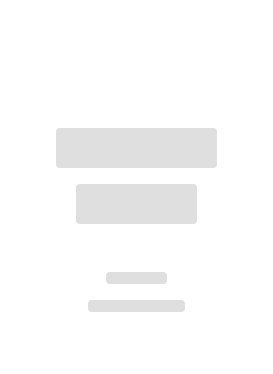 scroll, scrollTop: 394, scrollLeft: 0, axis: vertical 